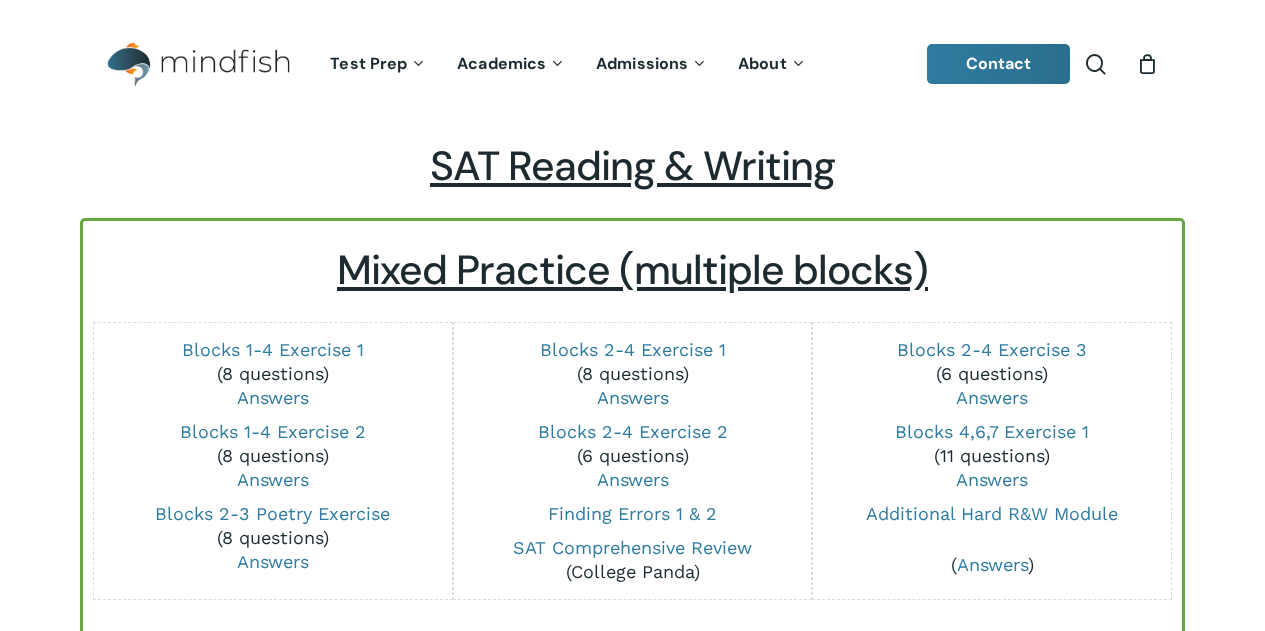 scroll, scrollTop: 865, scrollLeft: 0, axis: vertical 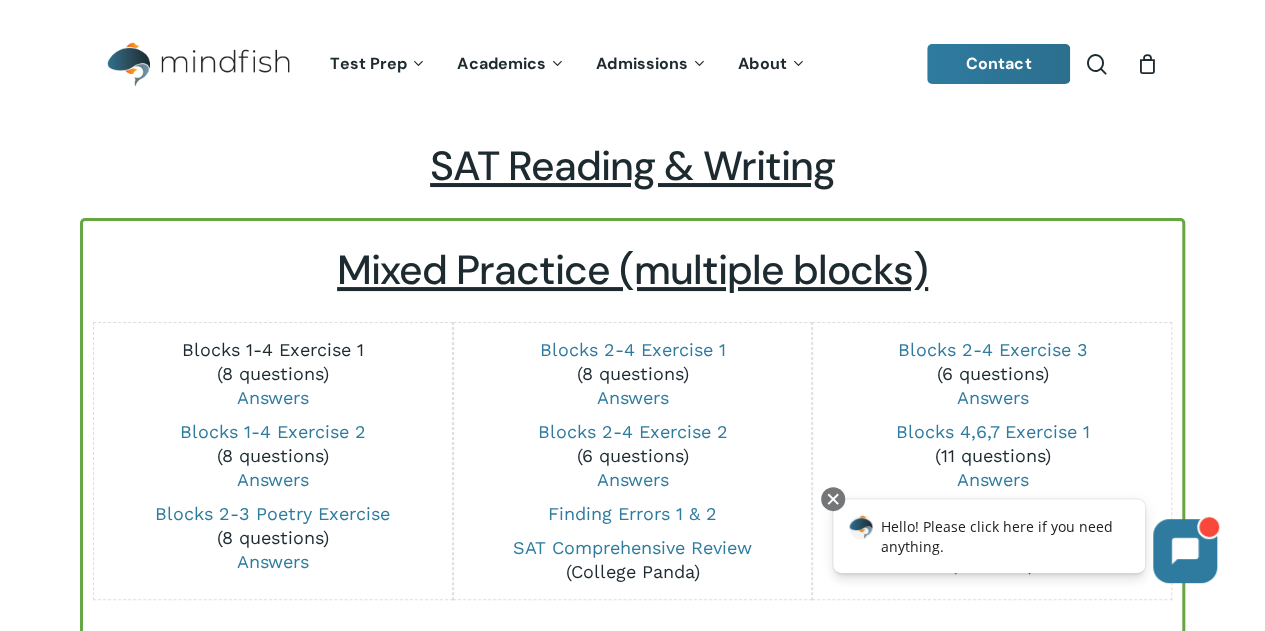click on "Blocks 1-4 Exercise 1" at bounding box center (273, 349) 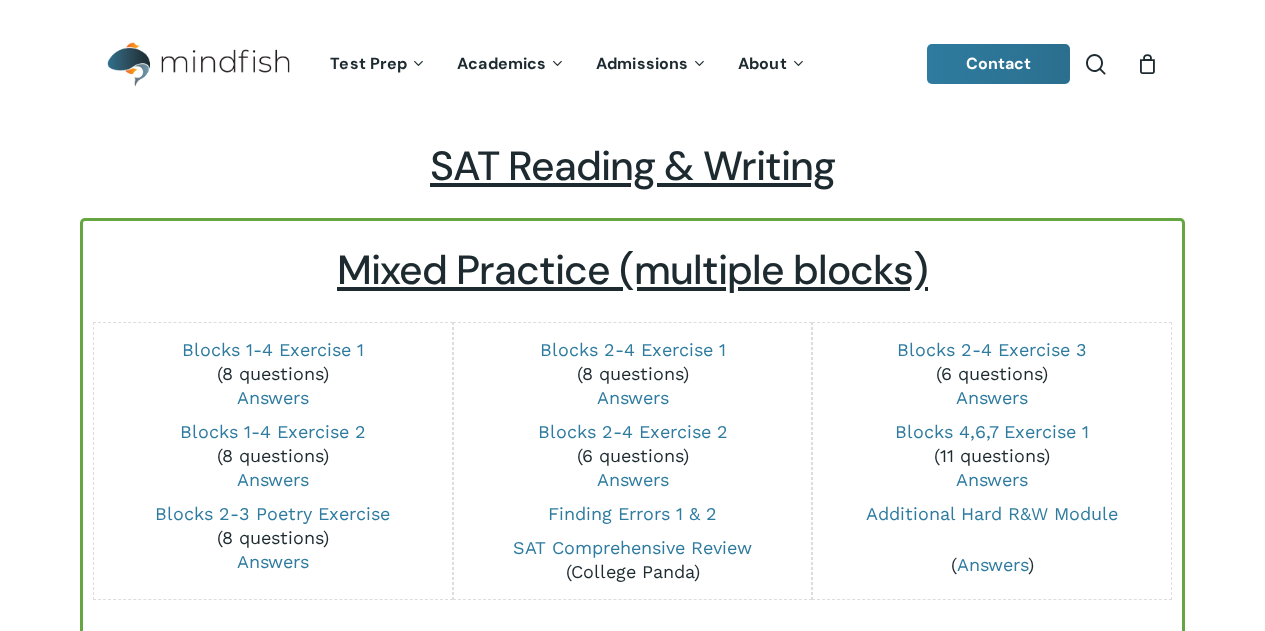 scroll, scrollTop: 0, scrollLeft: 0, axis: both 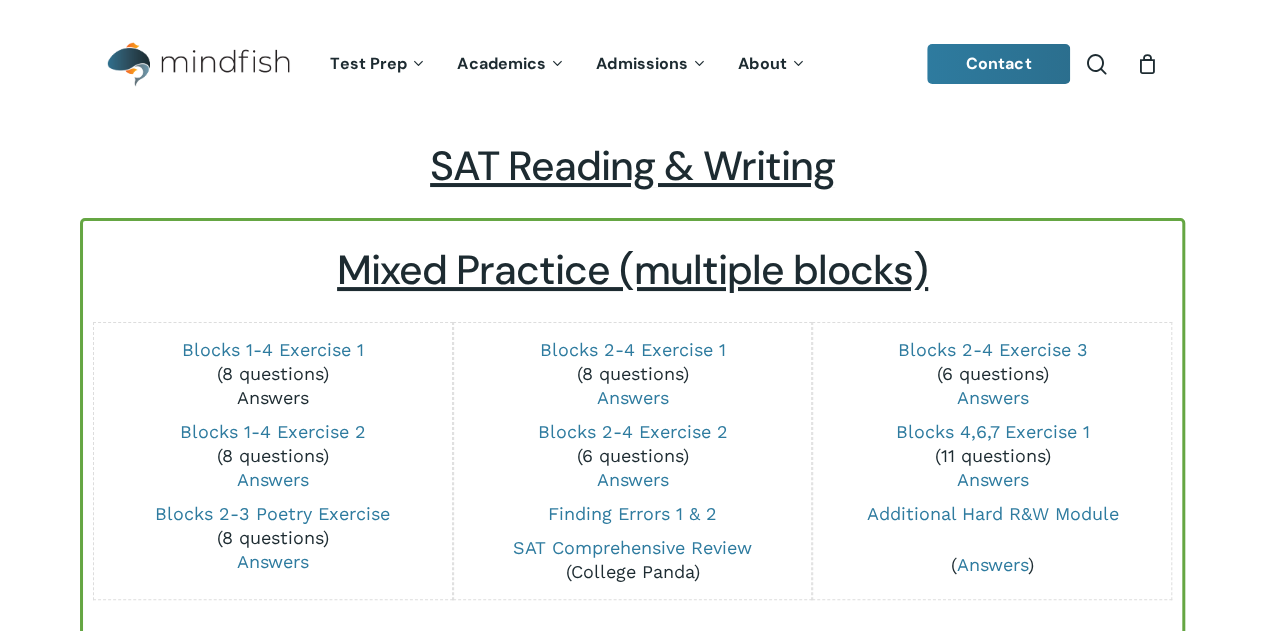 click on "Answers" at bounding box center (273, 397) 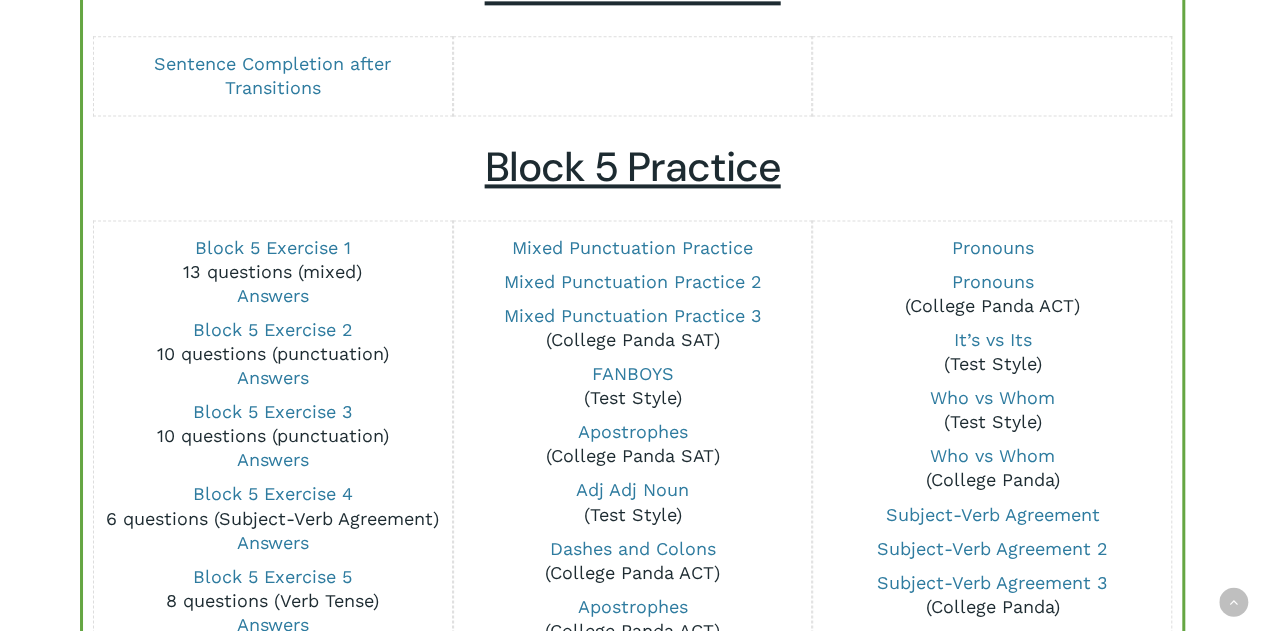 scroll, scrollTop: 0, scrollLeft: 0, axis: both 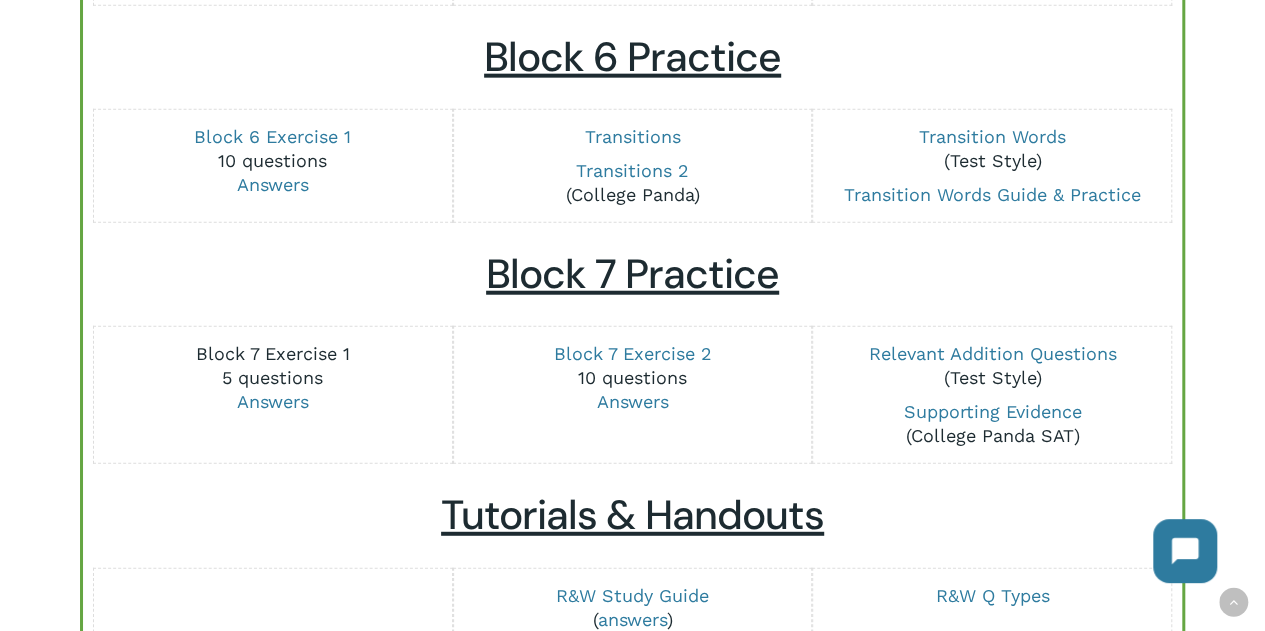 click on "Block 7 Exercise 1" at bounding box center [273, 353] 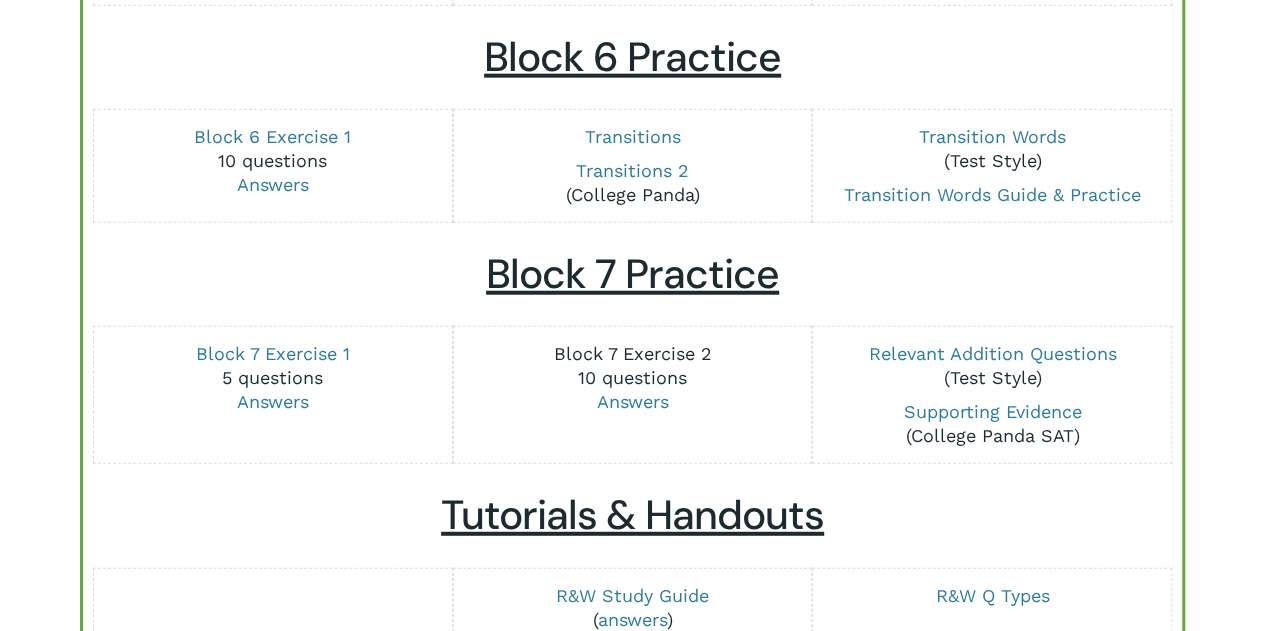 scroll, scrollTop: 2433, scrollLeft: 0, axis: vertical 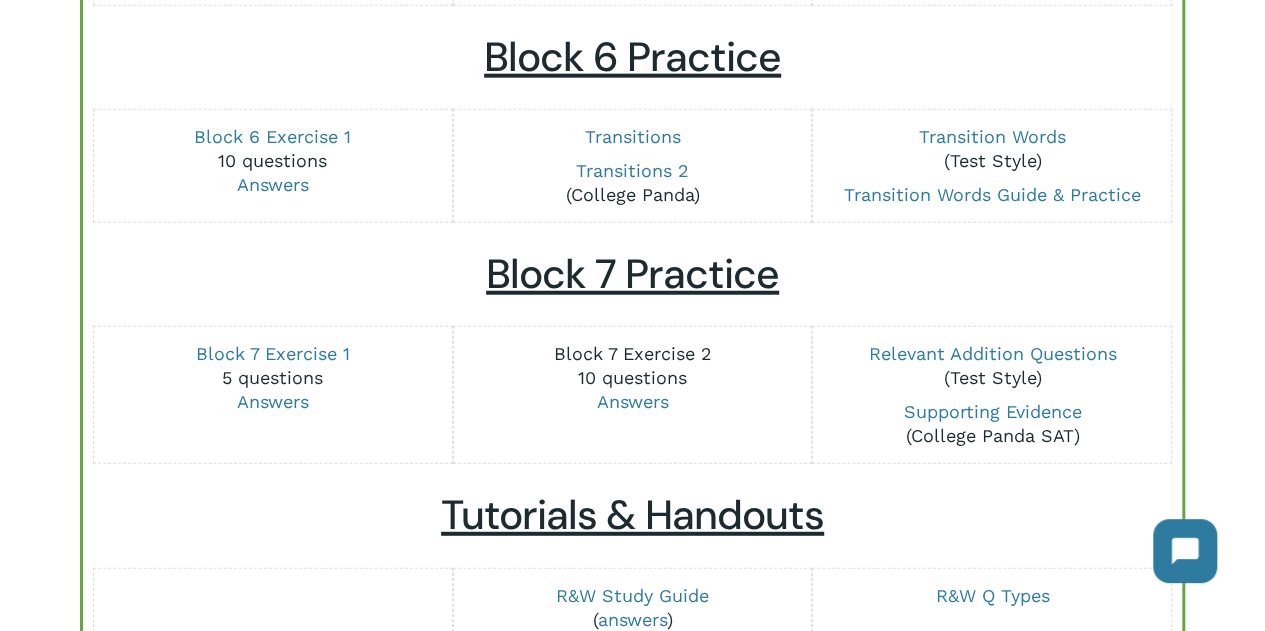 click on "Block 7 Exercise 2" at bounding box center [633, 353] 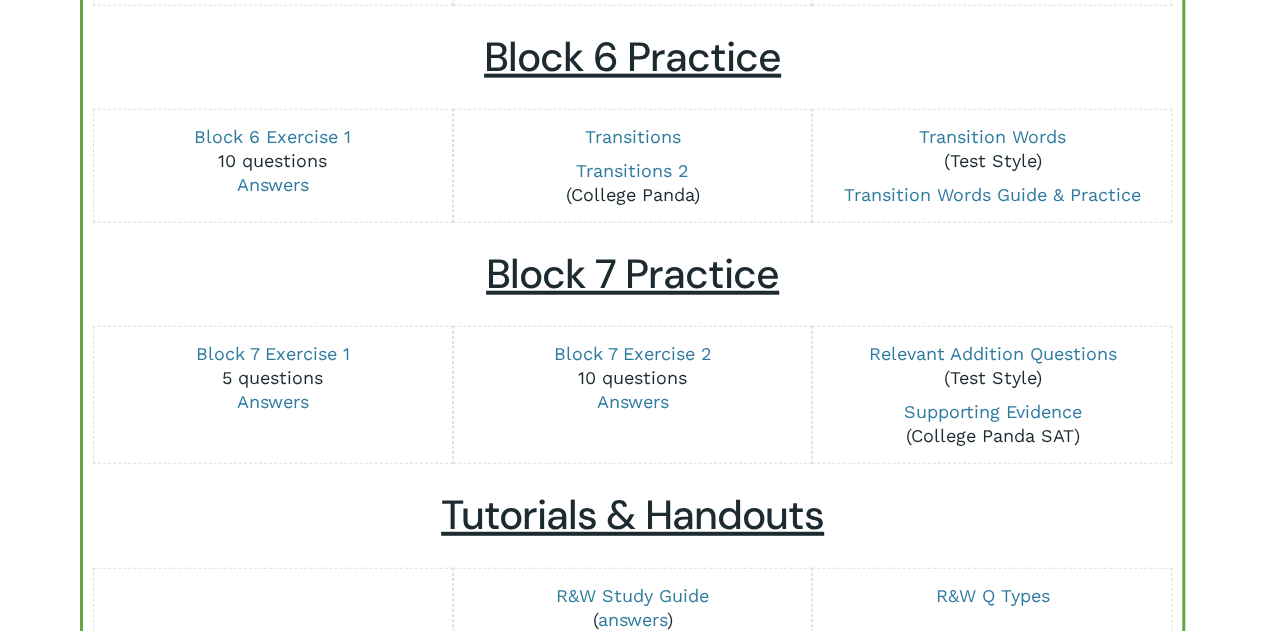 scroll, scrollTop: 2433, scrollLeft: 0, axis: vertical 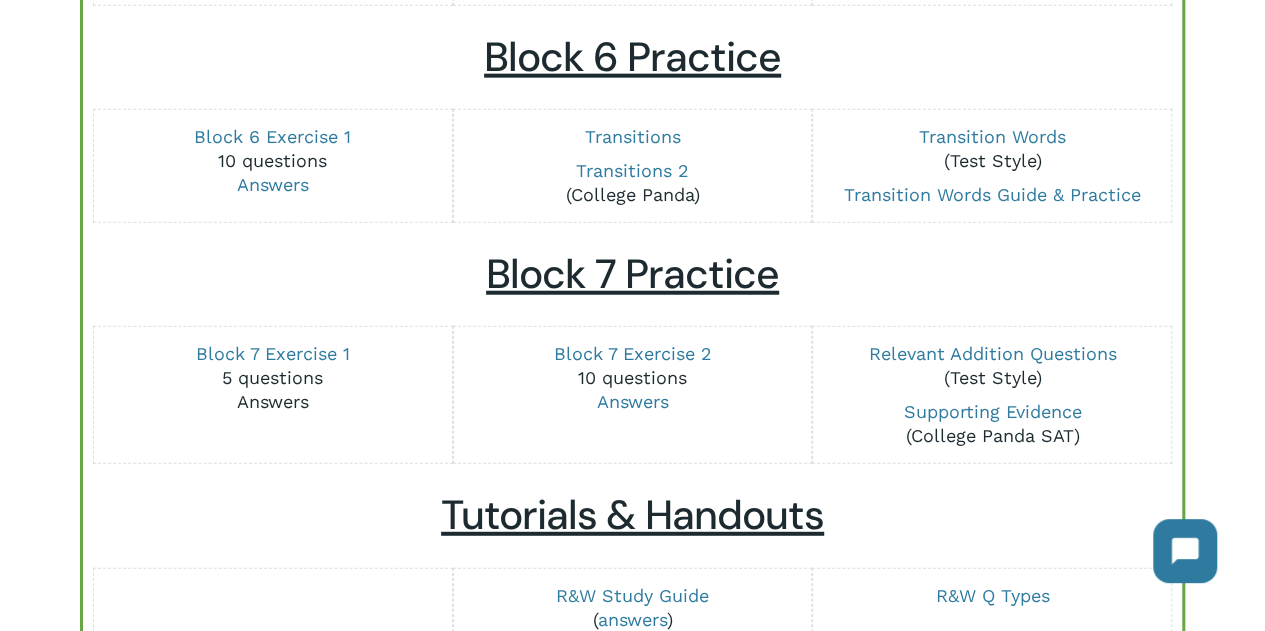 click on "Answers" at bounding box center (273, 401) 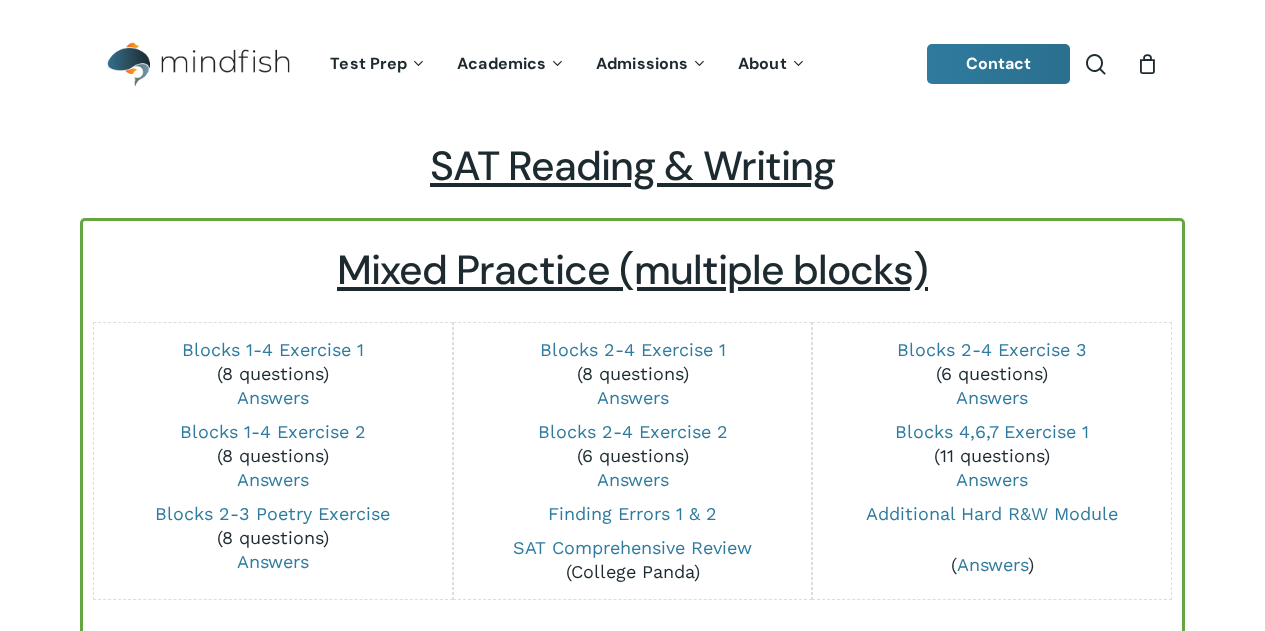 scroll, scrollTop: 2433, scrollLeft: 0, axis: vertical 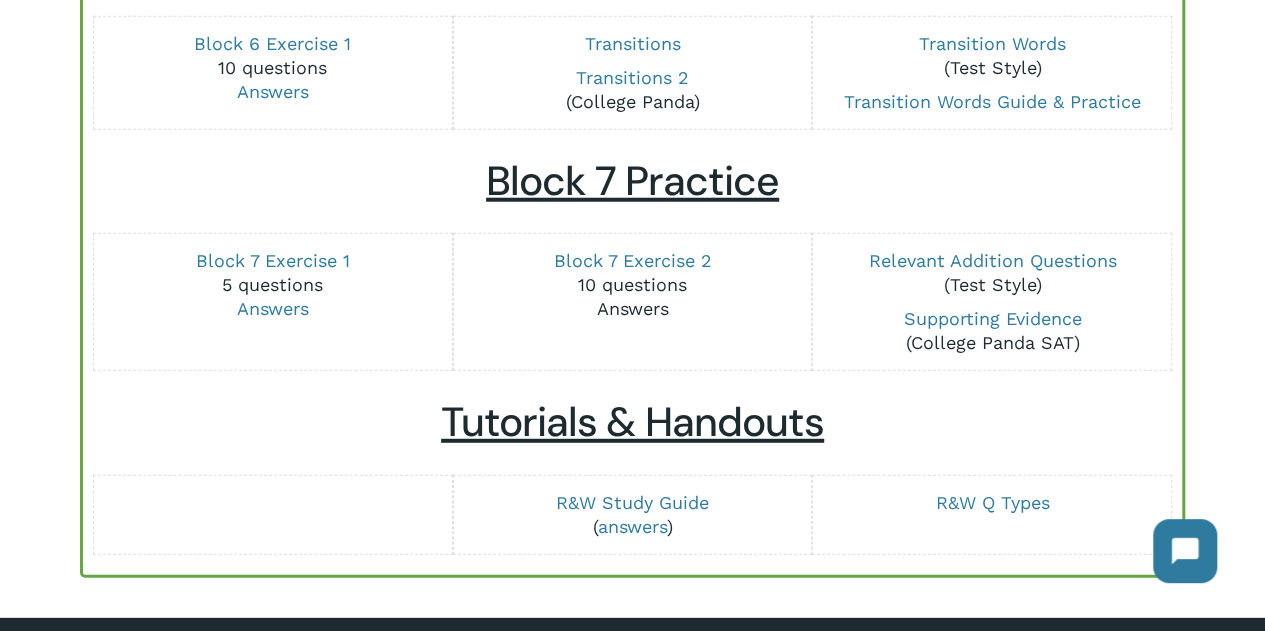 click on "Answers" at bounding box center [633, 308] 